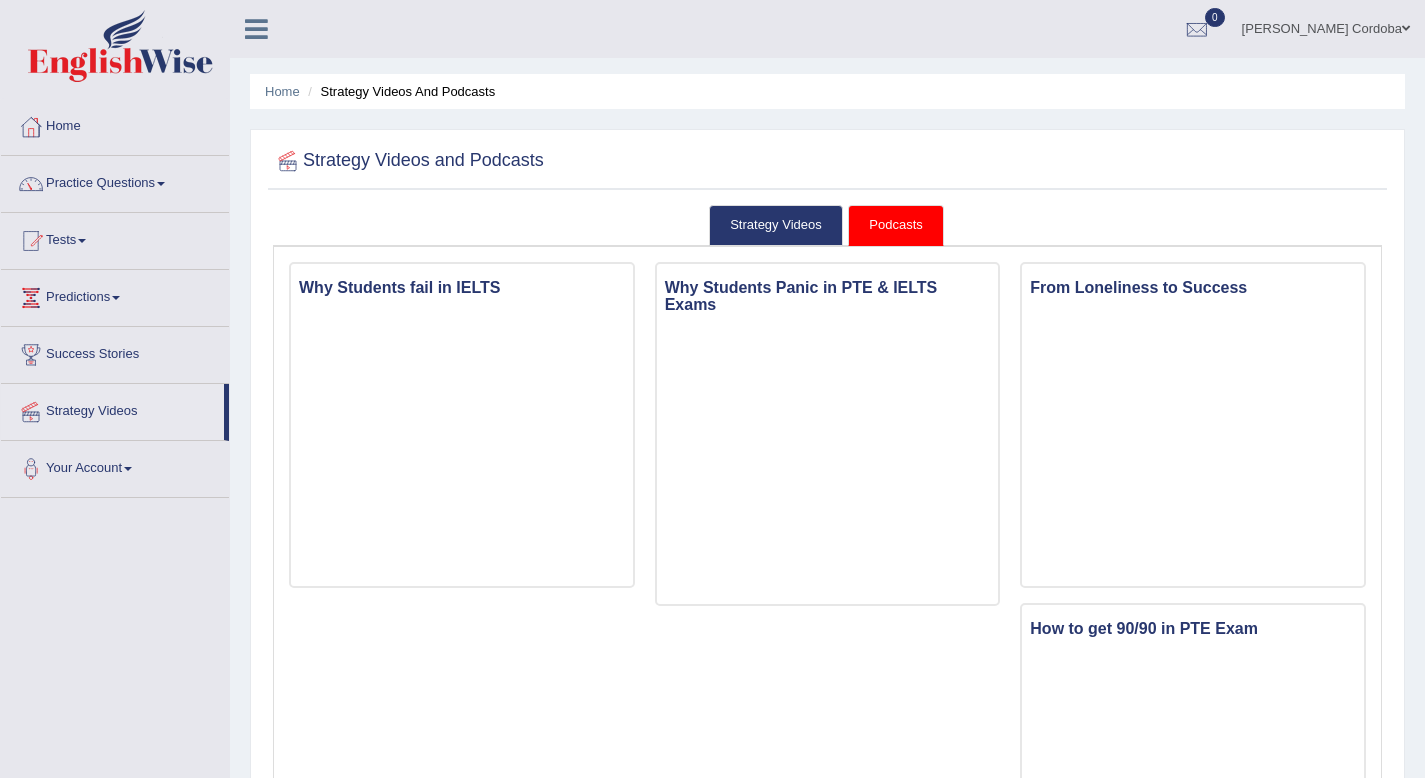 scroll, scrollTop: 815, scrollLeft: 0, axis: vertical 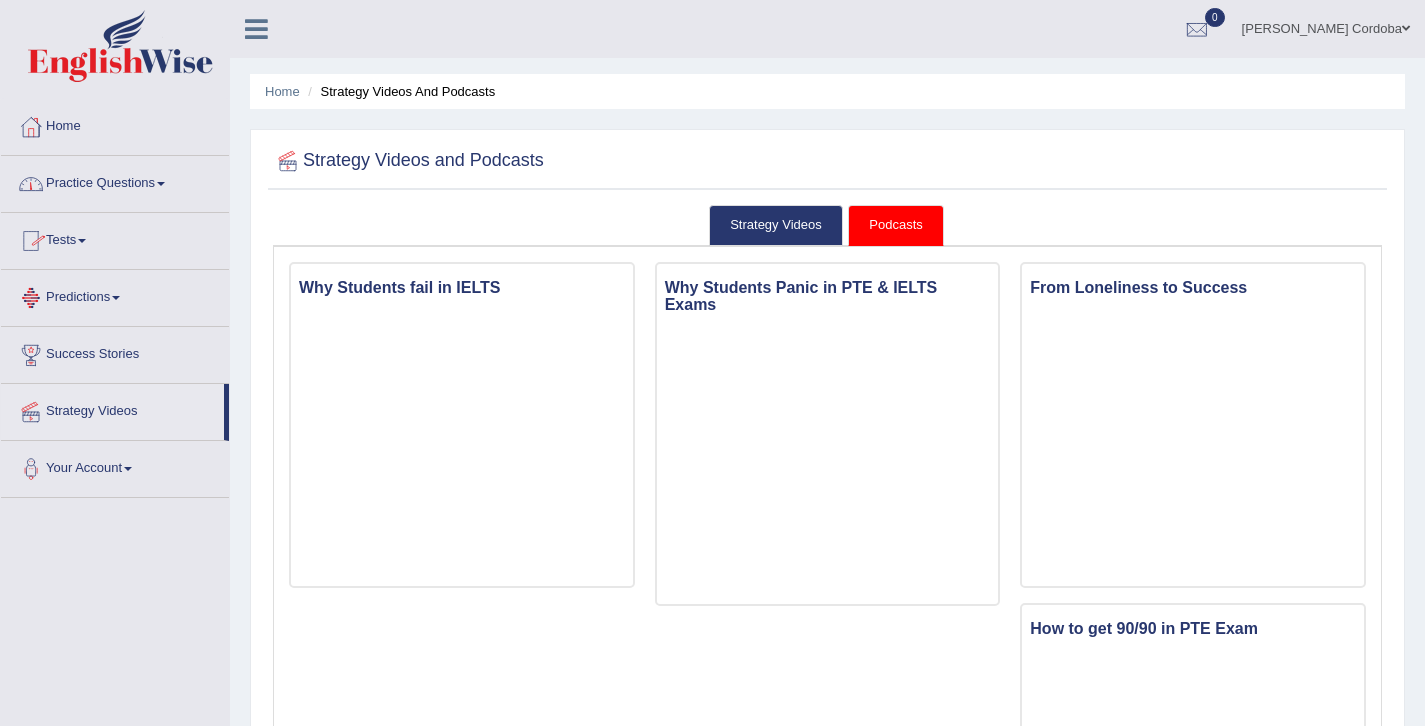 click on "Predictions" at bounding box center (115, 295) 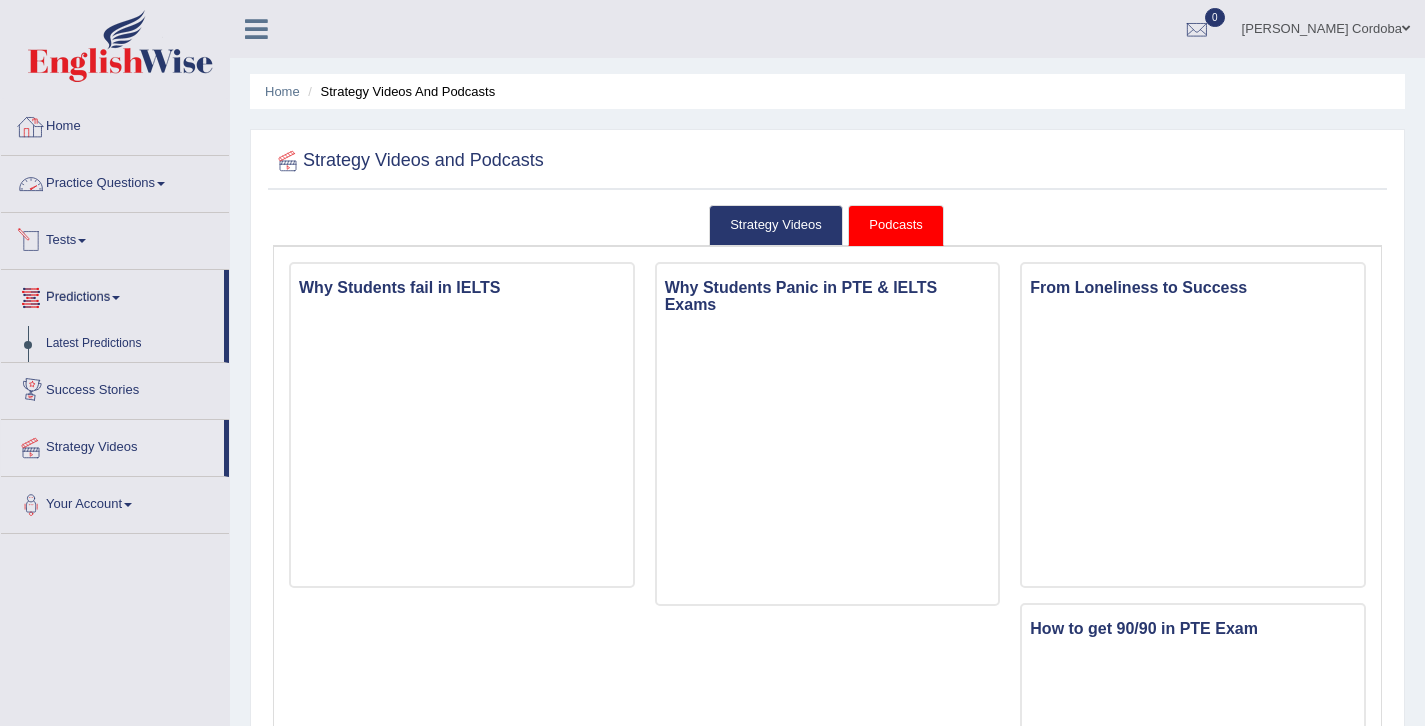 click on "Home" at bounding box center [115, 124] 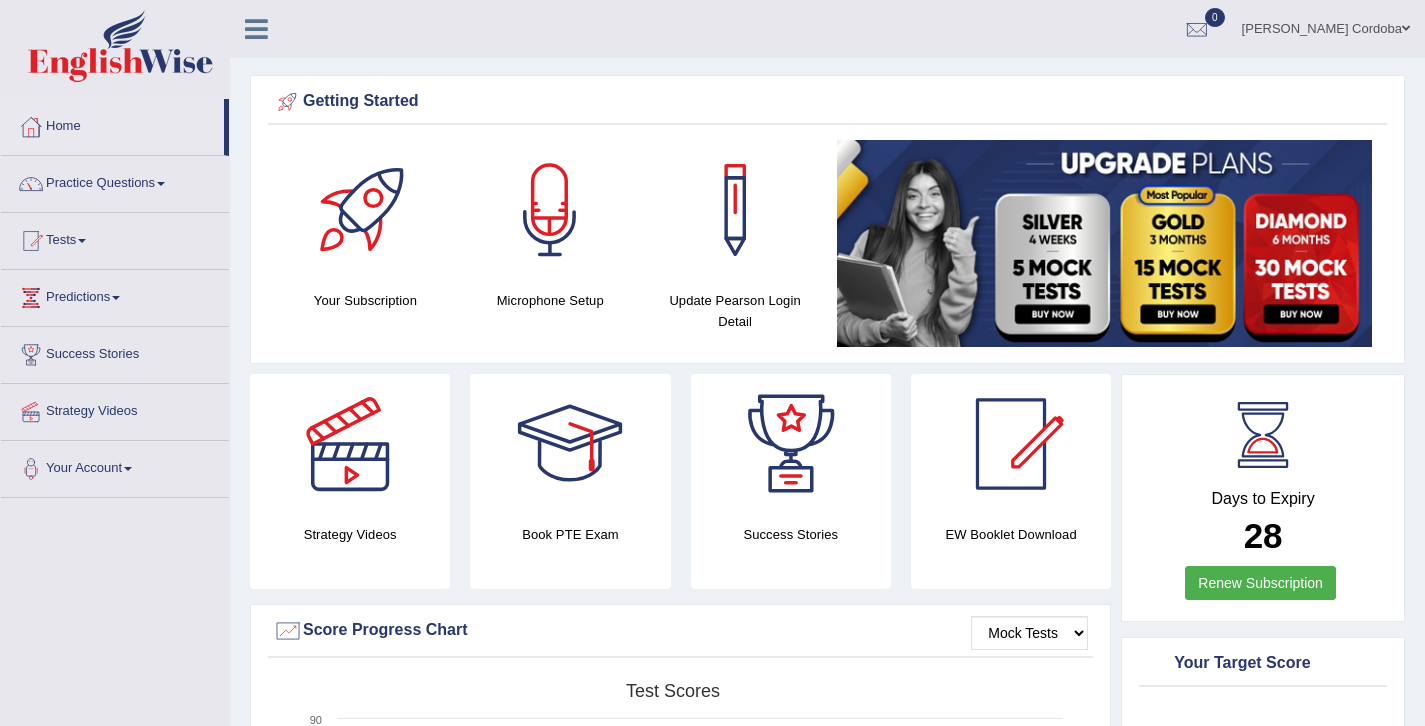 scroll, scrollTop: 0, scrollLeft: 0, axis: both 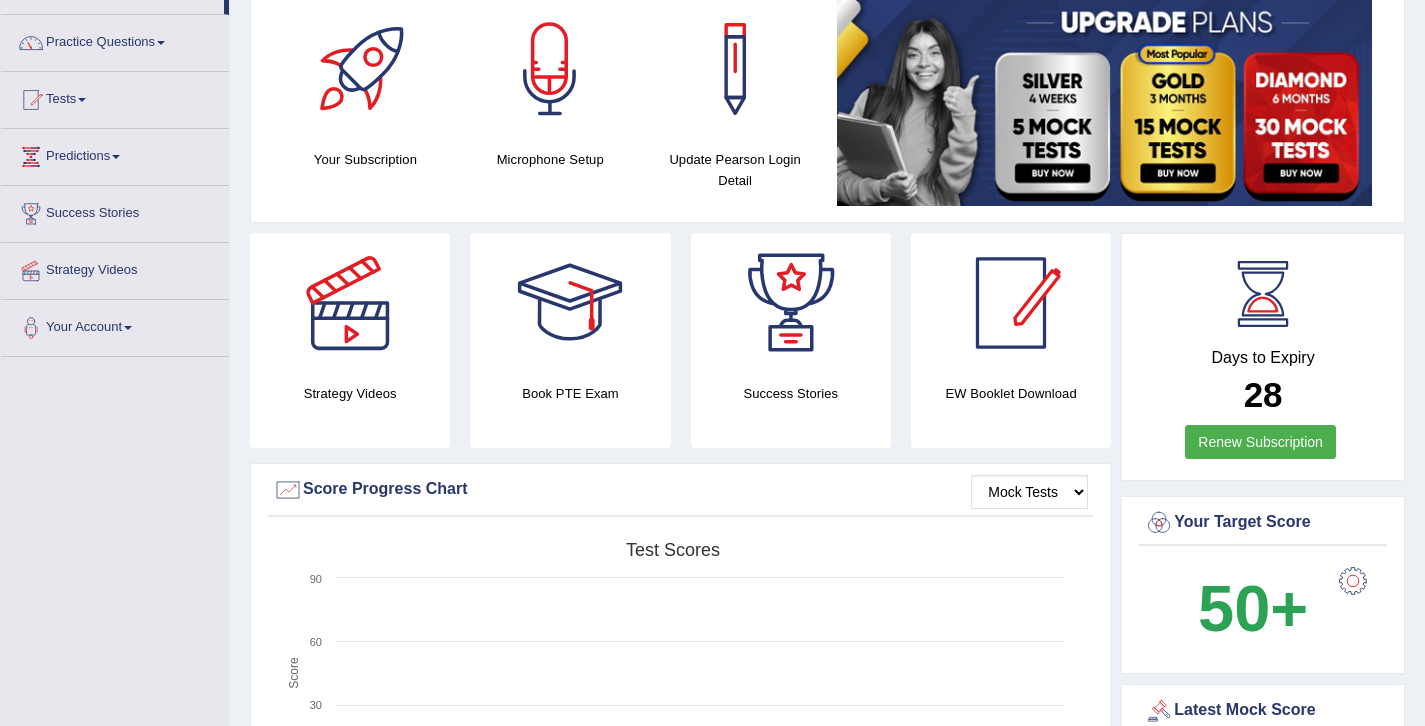 click at bounding box center [1011, 303] 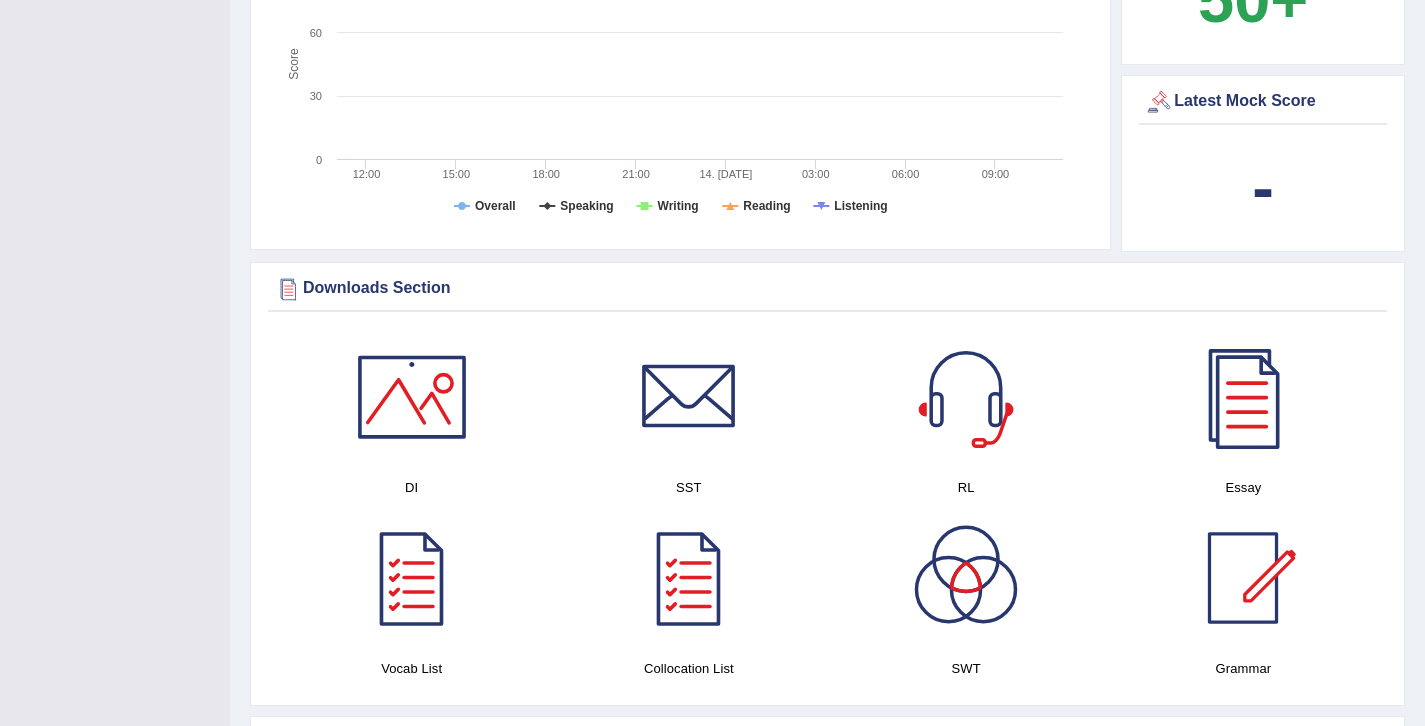 scroll, scrollTop: 0, scrollLeft: 0, axis: both 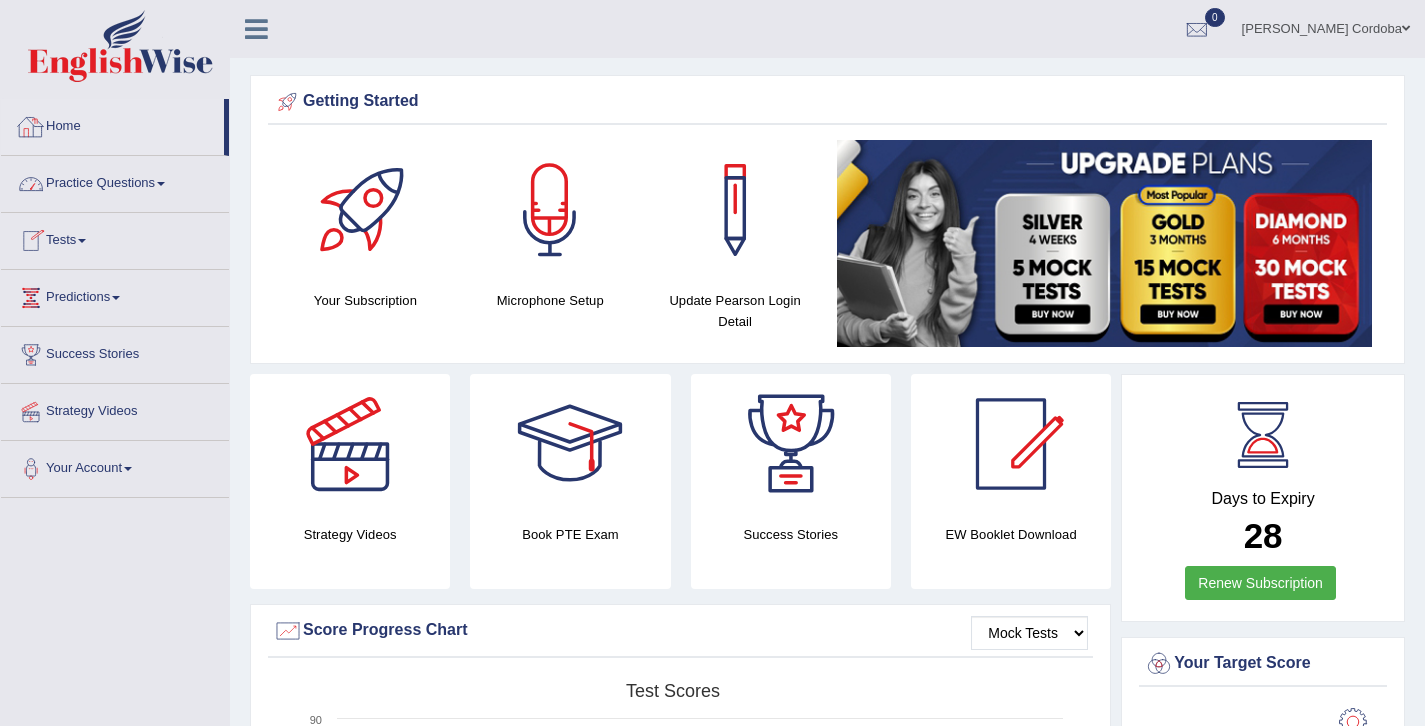click on "Practice Questions" at bounding box center [115, 181] 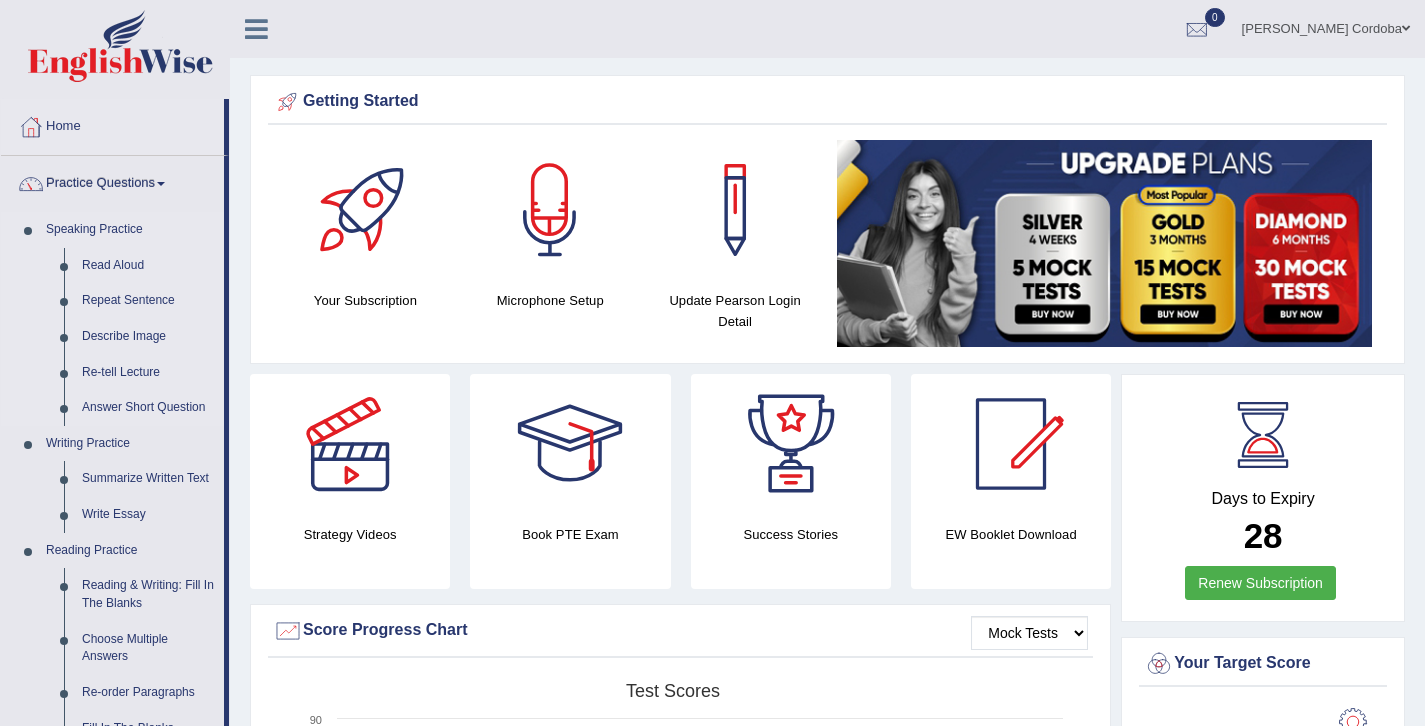 click on "Speaking Practice" at bounding box center [130, 230] 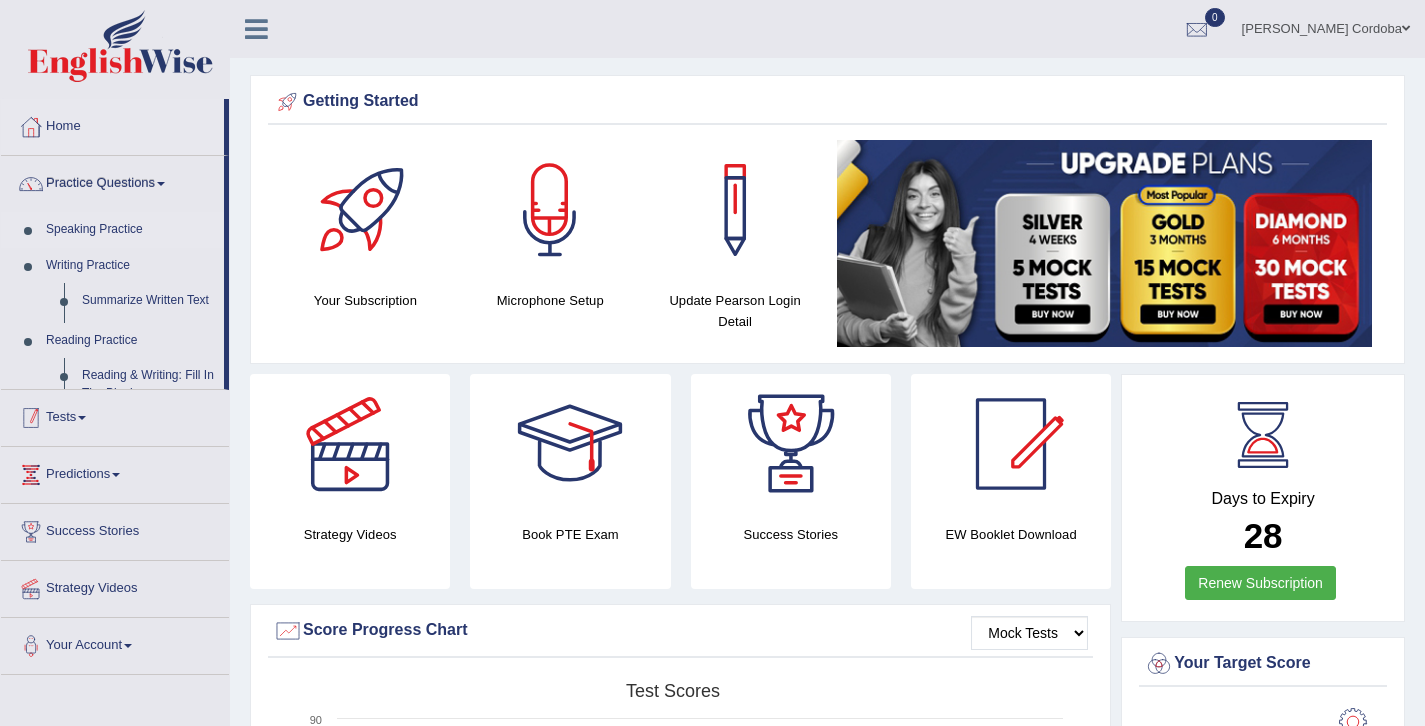 click on "Speaking Practice" at bounding box center [130, 230] 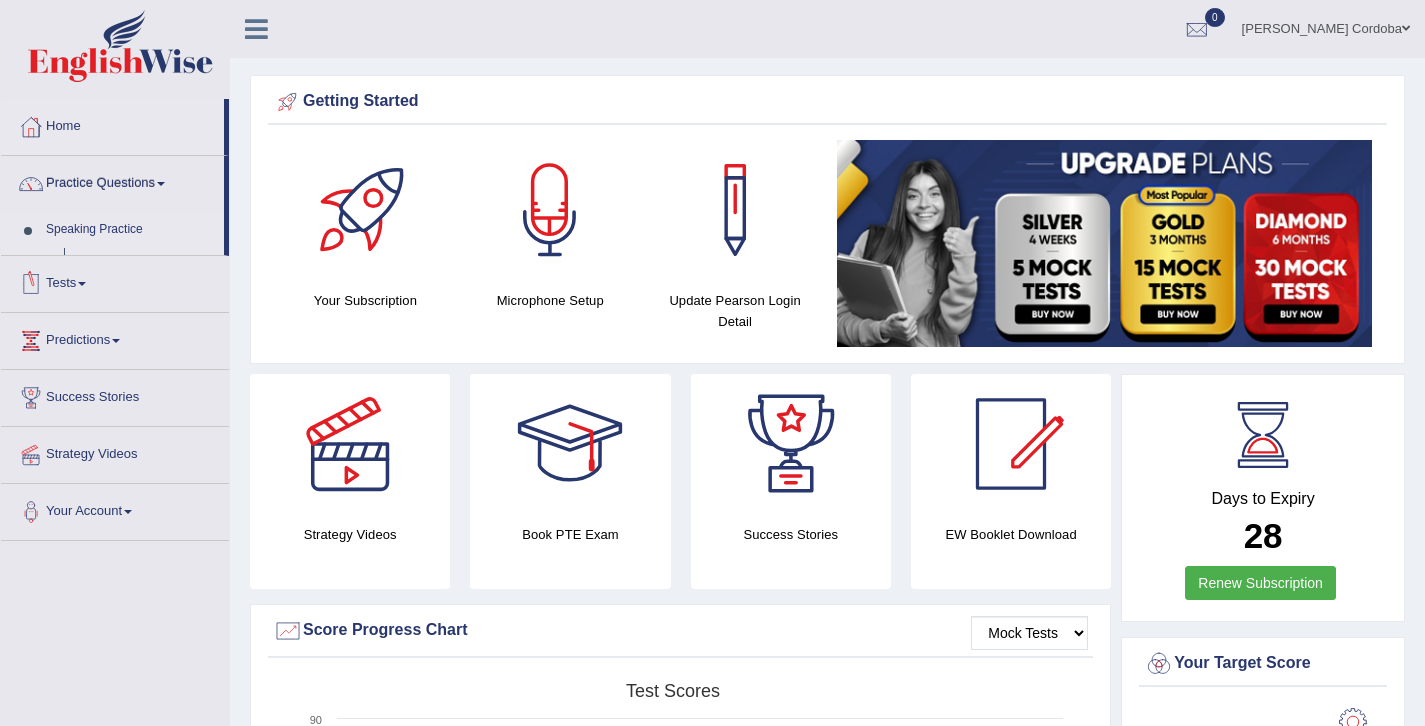 click on "Speaking Practice" at bounding box center [130, 230] 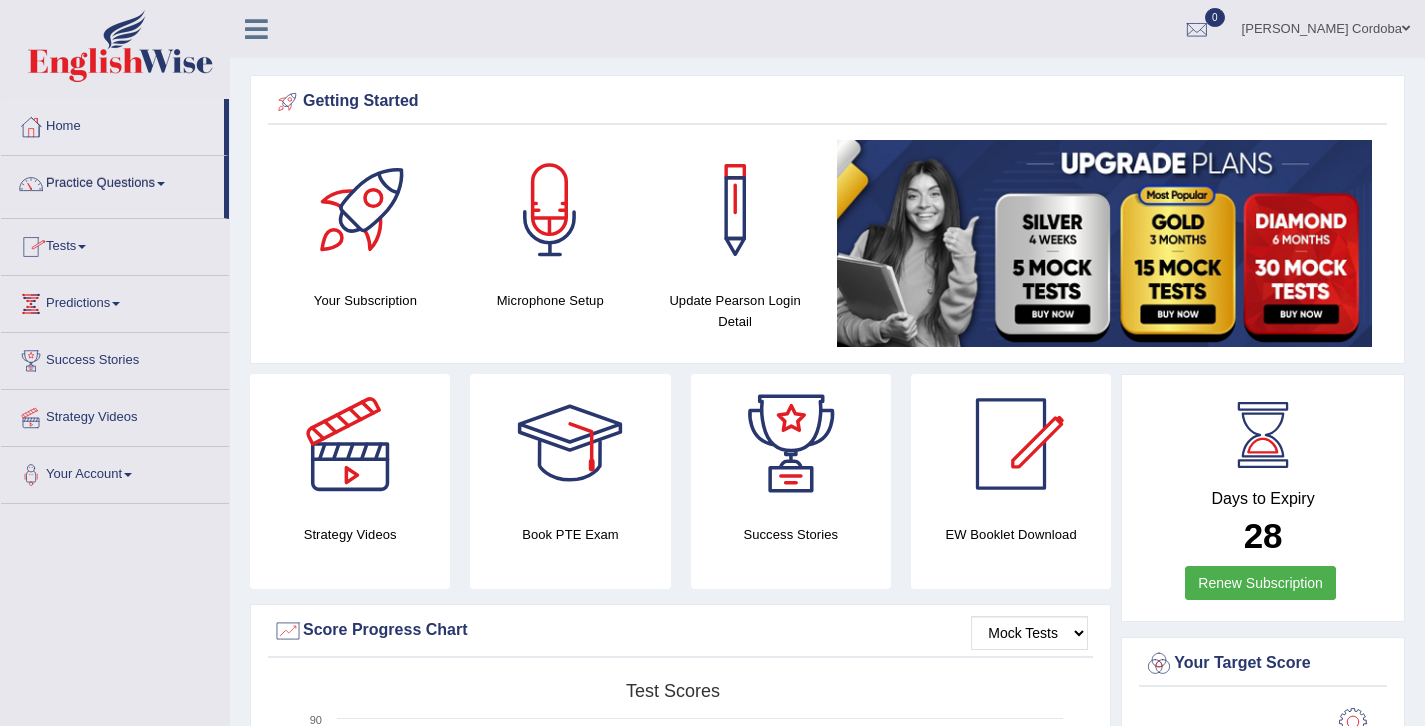 click on "Speaking Practice" at bounding box center (130, 230) 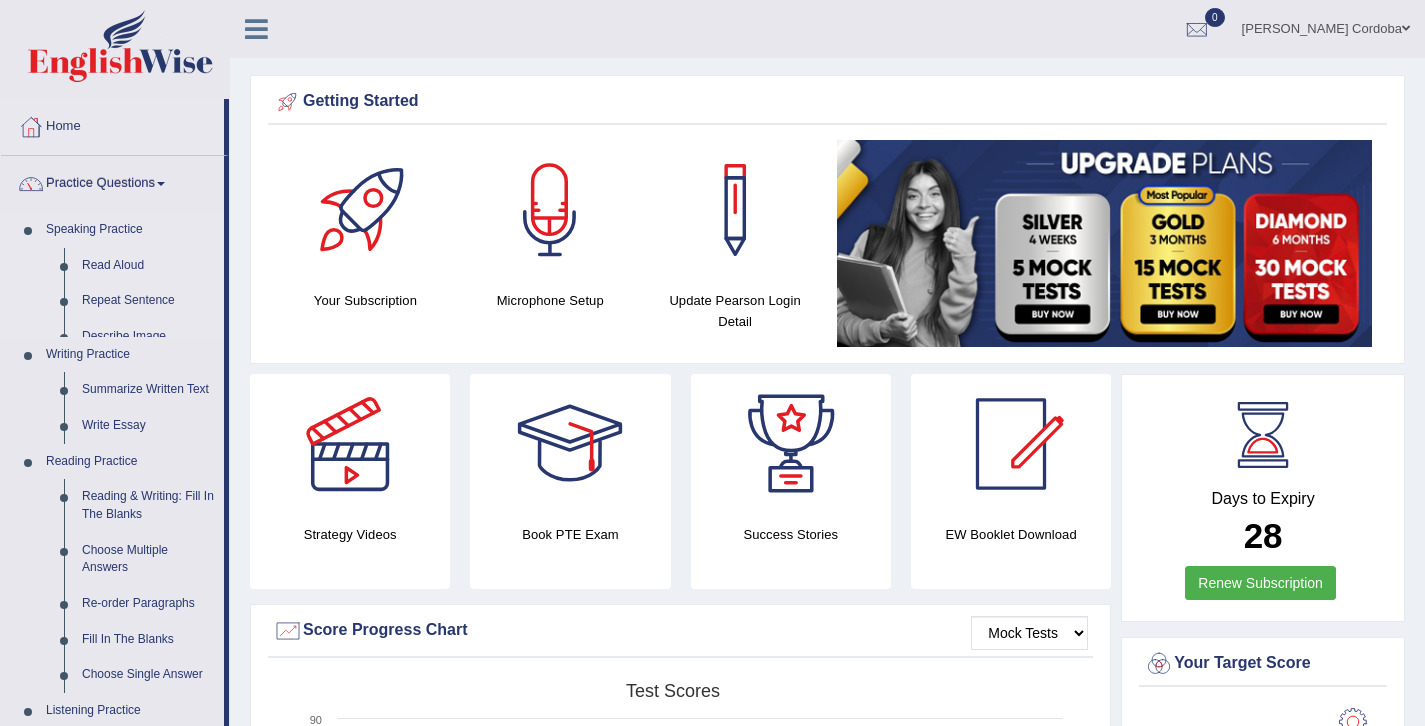 click on "Speaking Practice" at bounding box center (130, 230) 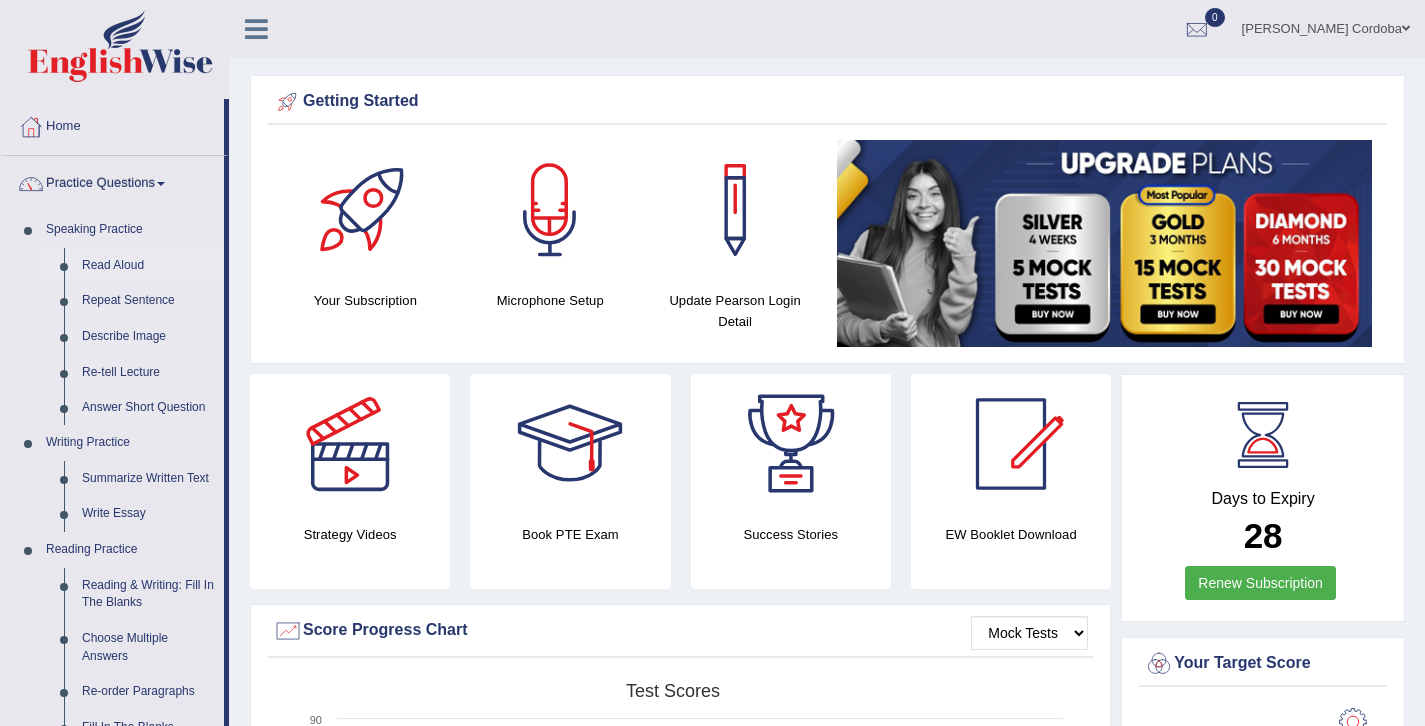 click on "Read Aloud" at bounding box center (148, 266) 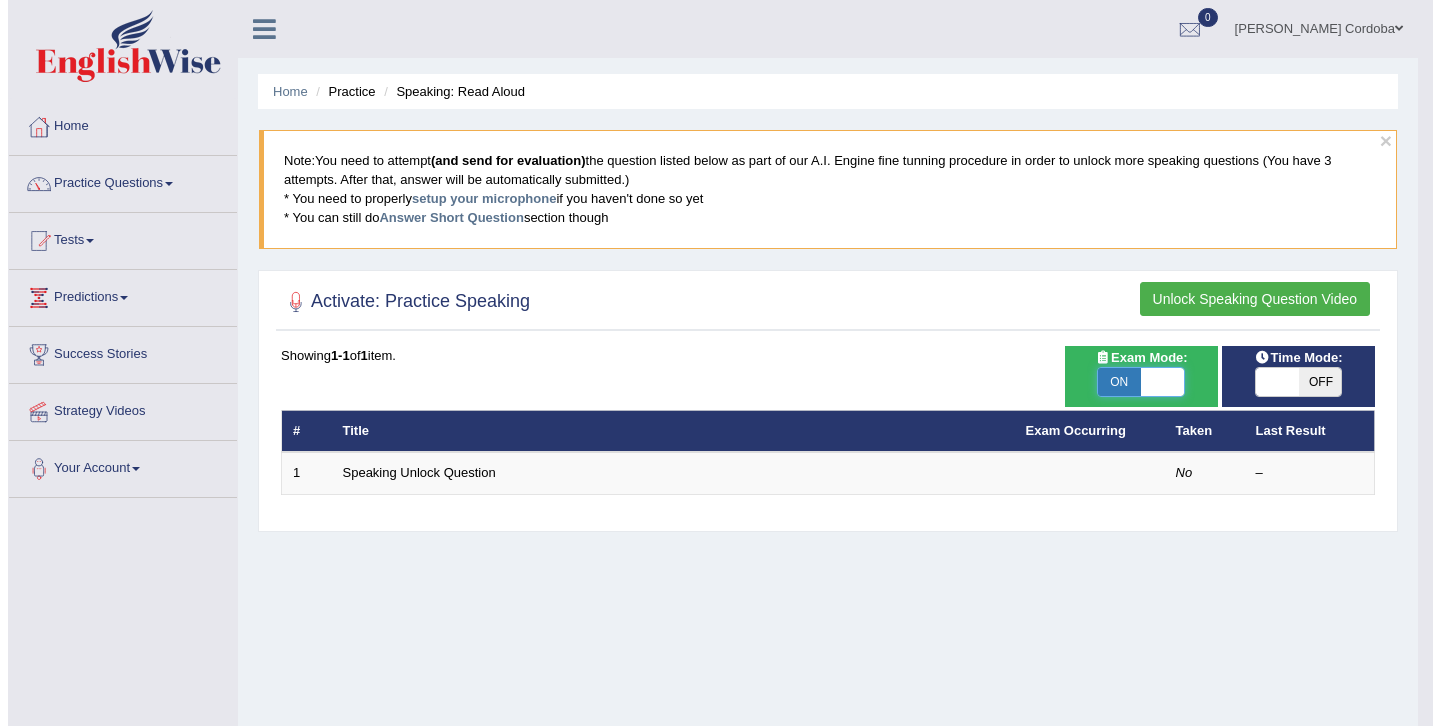 scroll, scrollTop: 0, scrollLeft: 0, axis: both 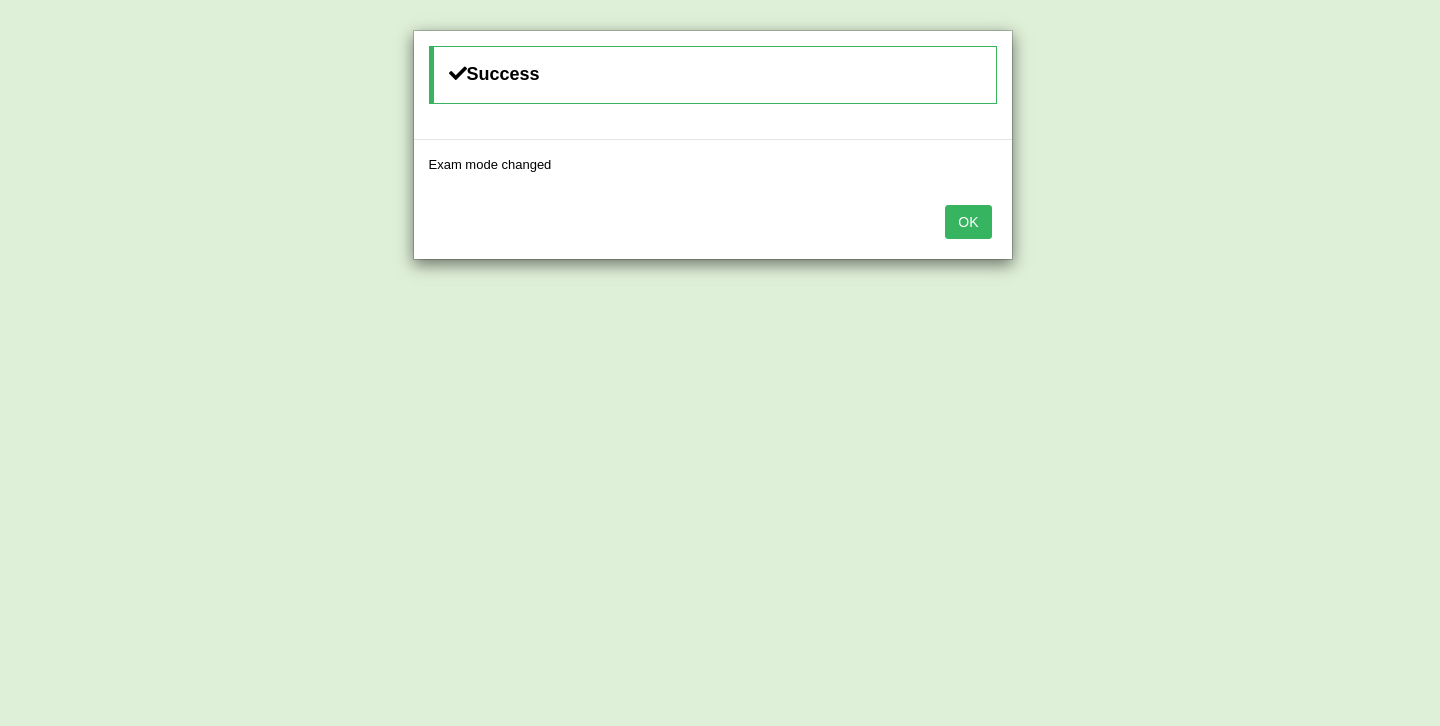 click on "OK" at bounding box center (968, 222) 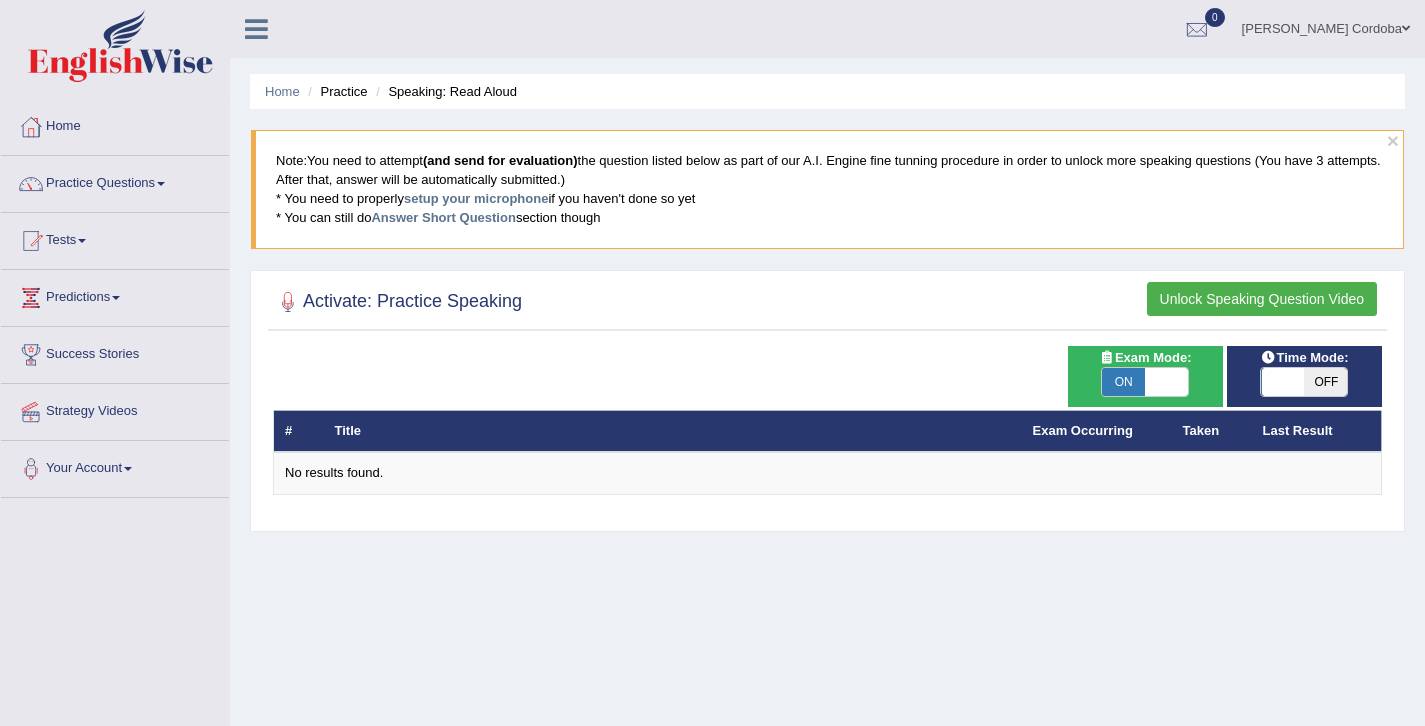 click at bounding box center (1166, 382) 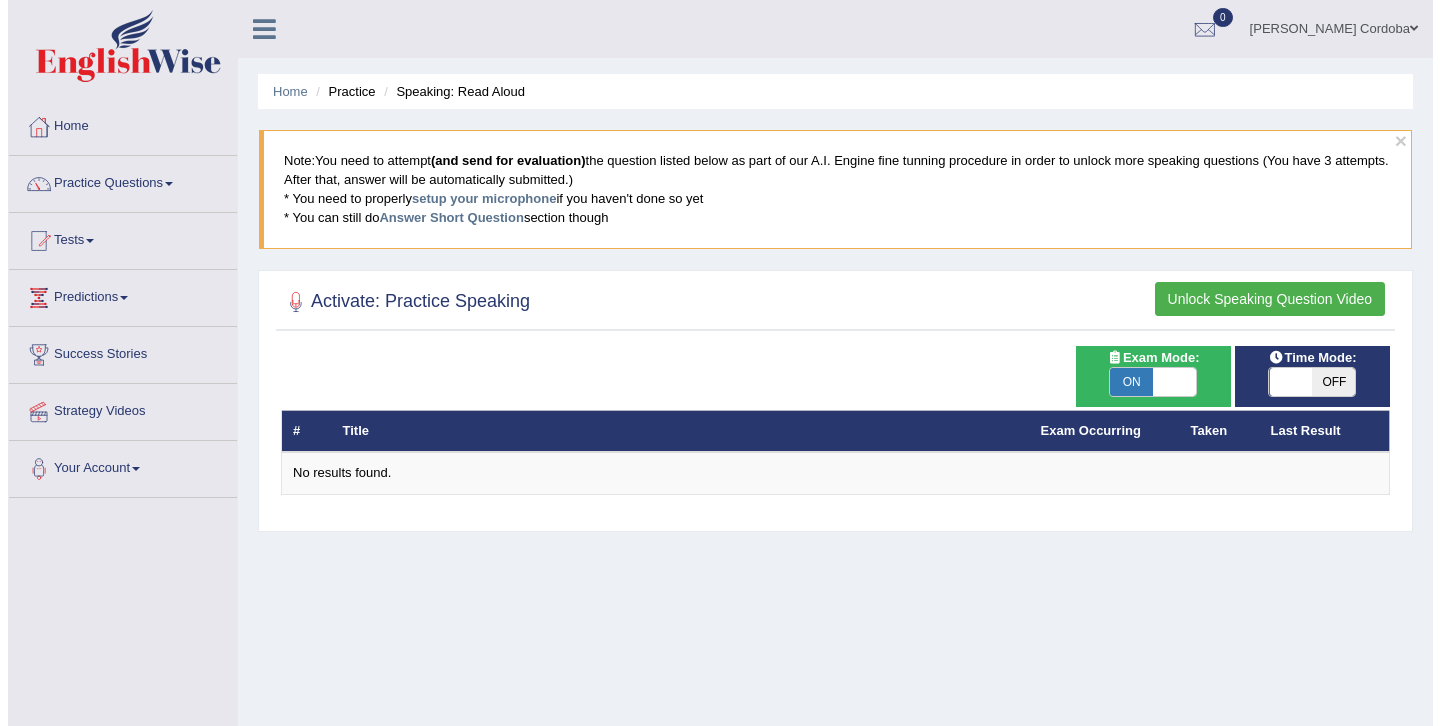 scroll, scrollTop: 0, scrollLeft: 0, axis: both 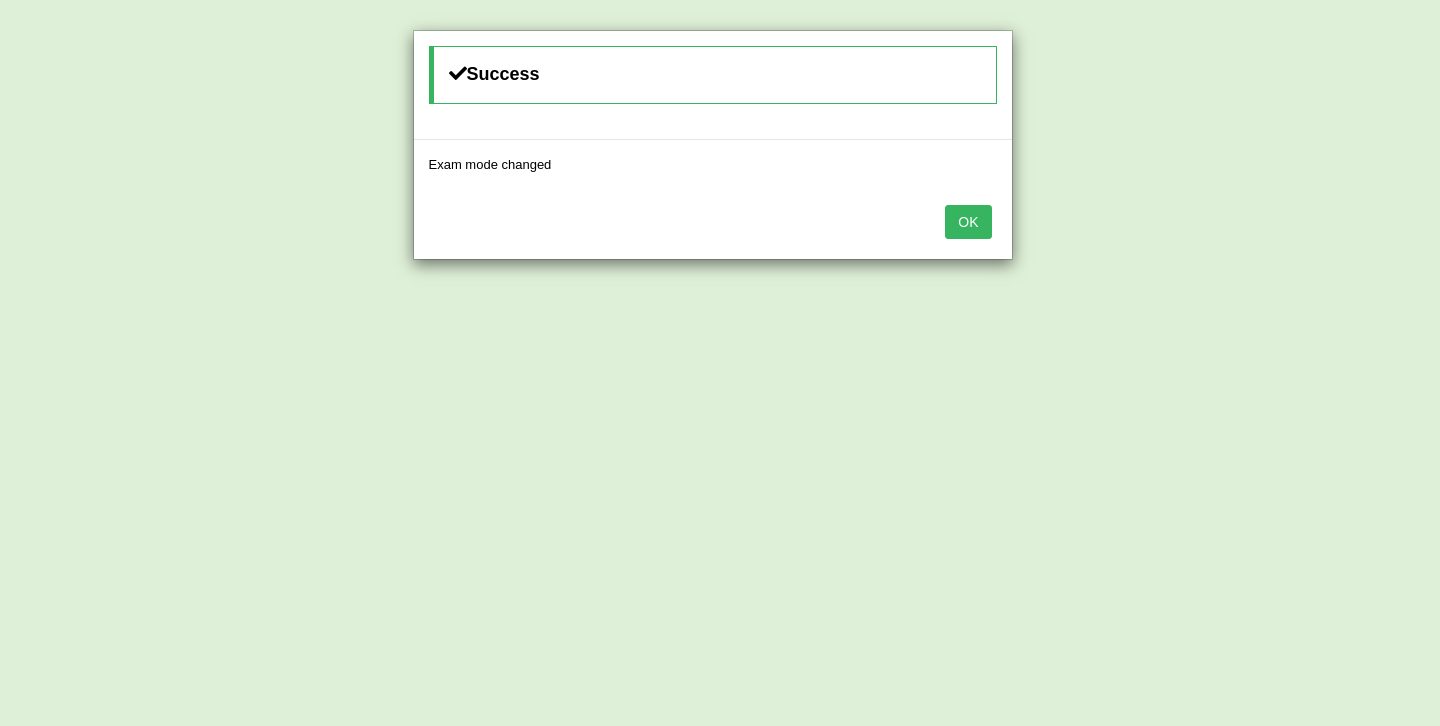 click on "OK" at bounding box center [968, 222] 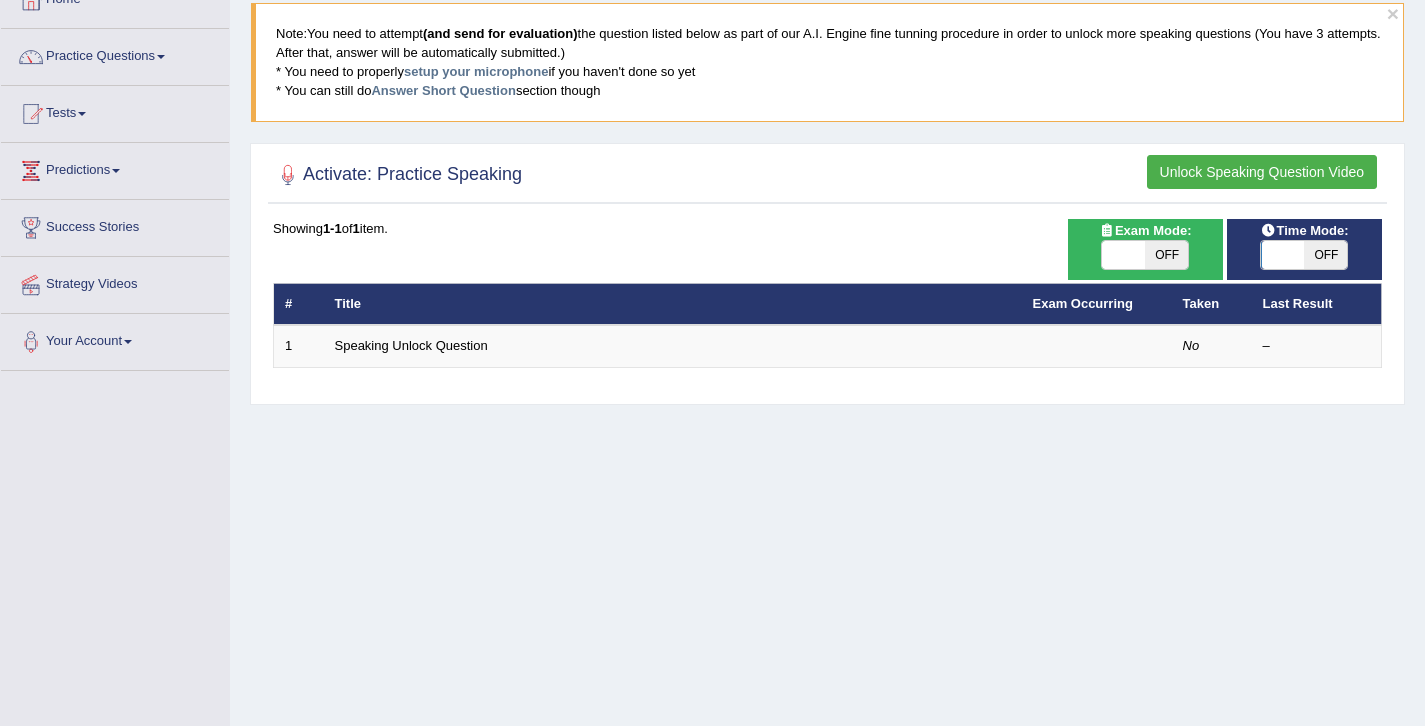 scroll, scrollTop: 127, scrollLeft: 0, axis: vertical 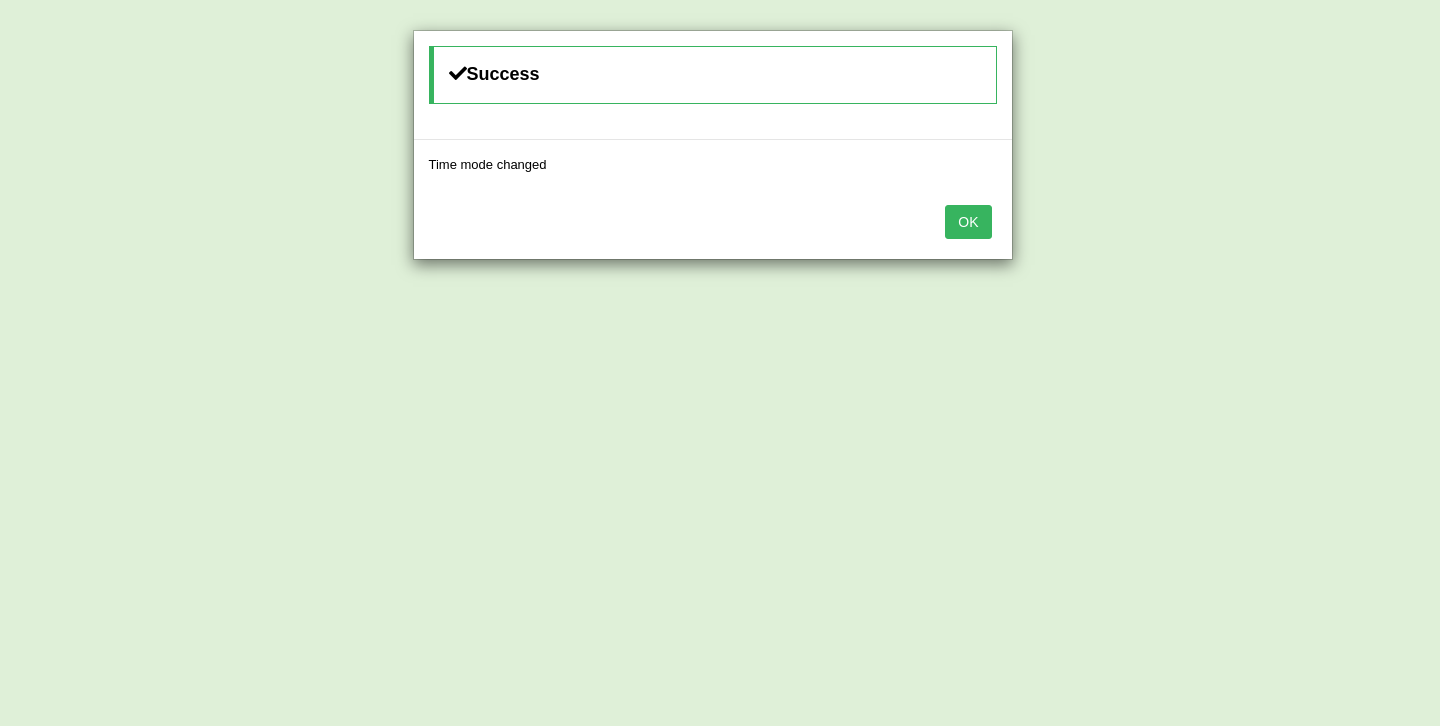 click on "OK" at bounding box center (968, 222) 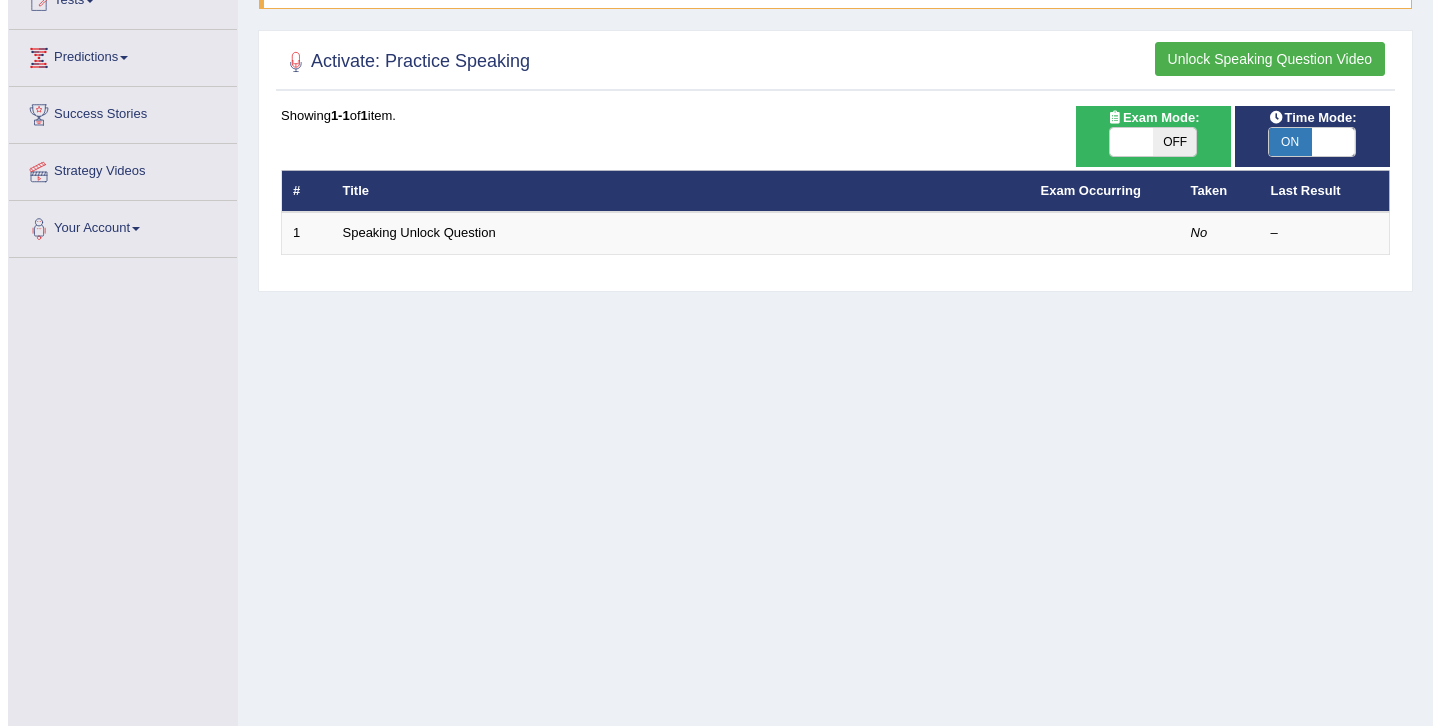 scroll, scrollTop: 244, scrollLeft: 0, axis: vertical 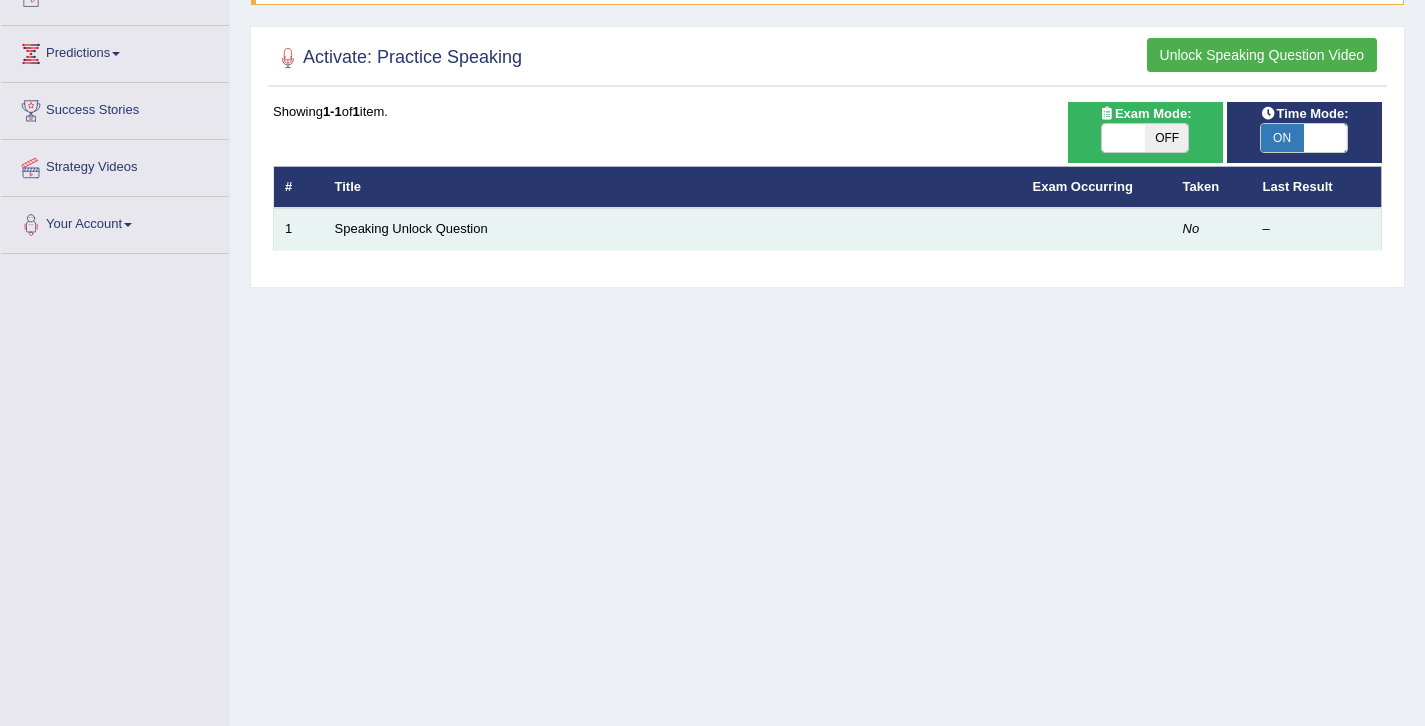 click on "Speaking Unlock Question" at bounding box center [673, 229] 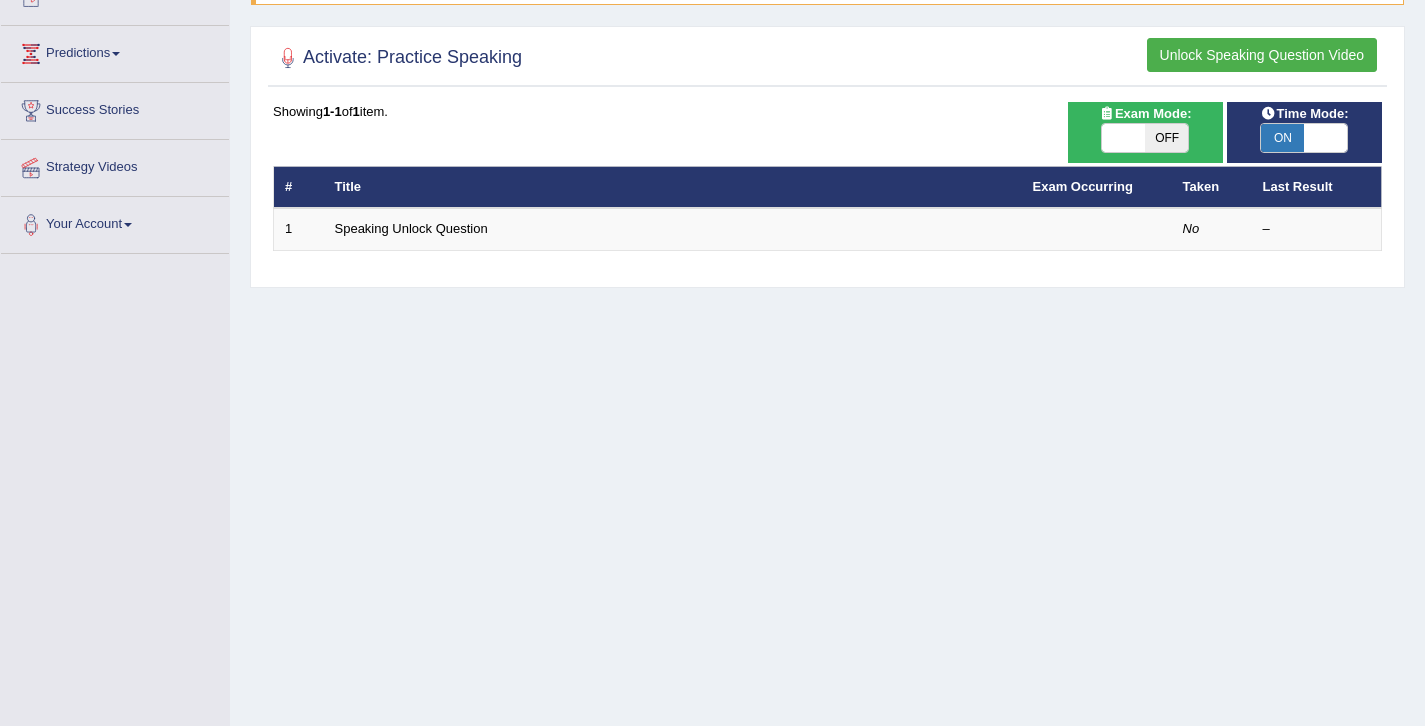 click at bounding box center (1123, 138) 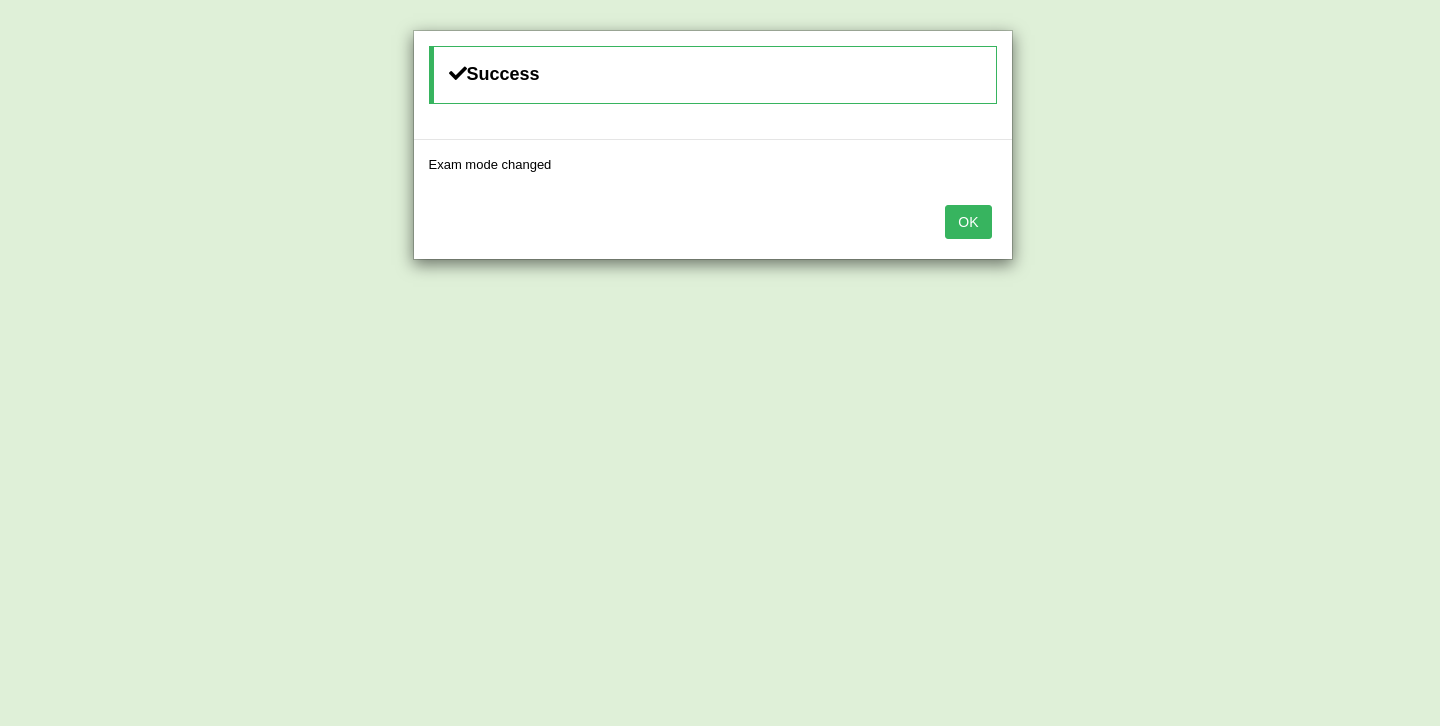 click on "OK" at bounding box center [968, 222] 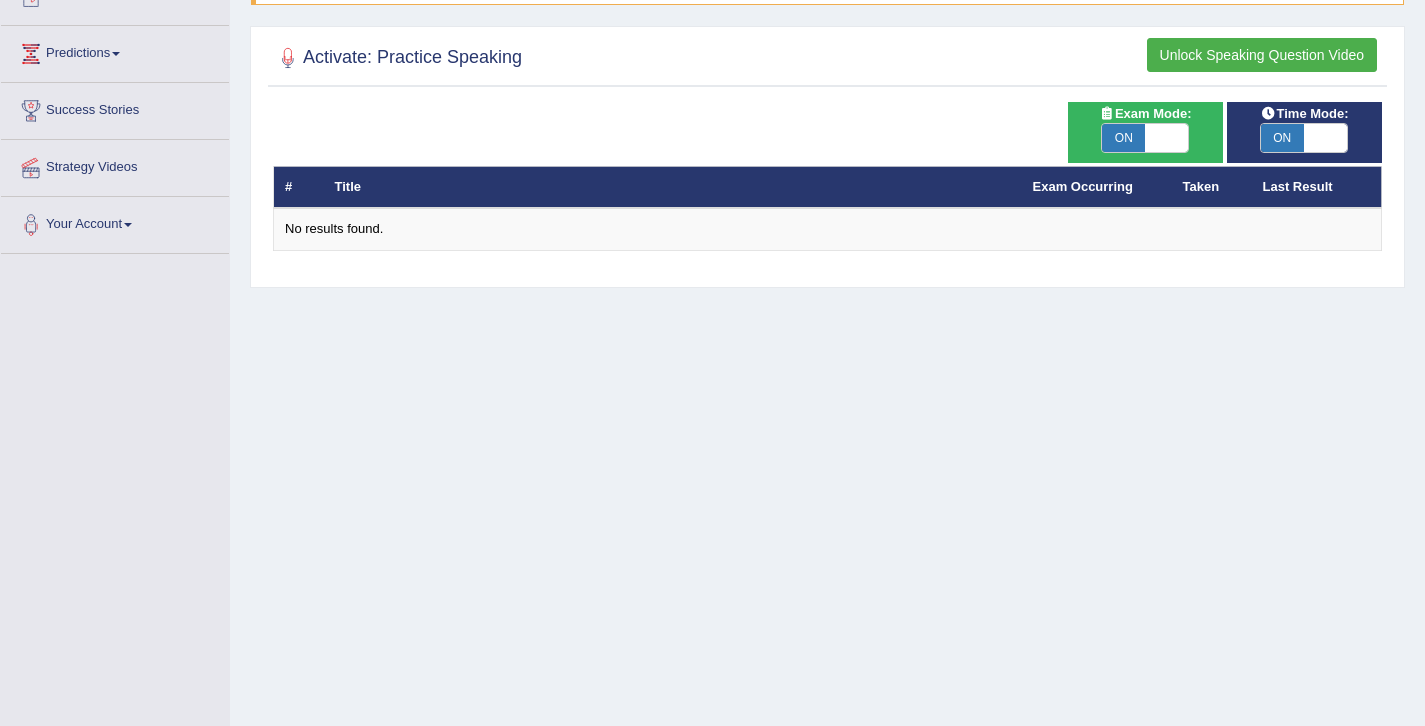 scroll, scrollTop: 244, scrollLeft: 0, axis: vertical 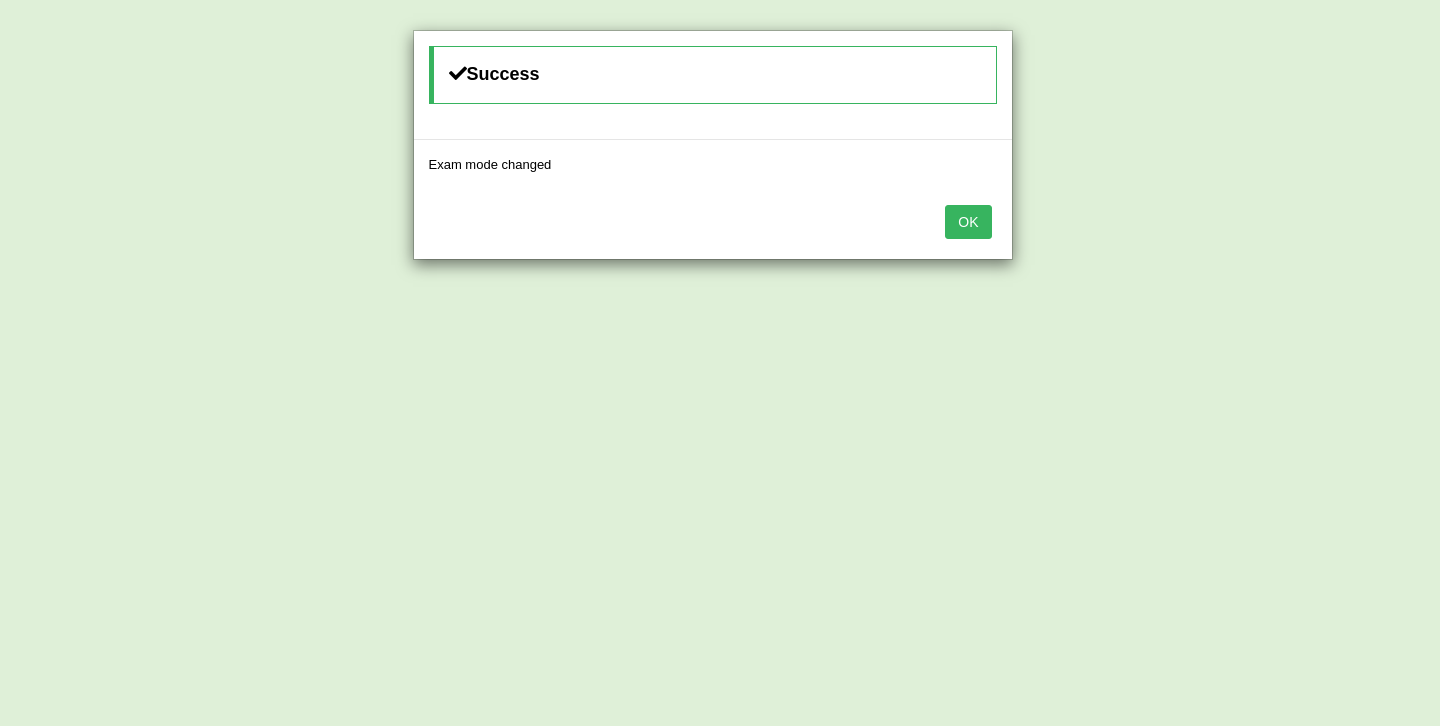 click on "OK" at bounding box center (968, 222) 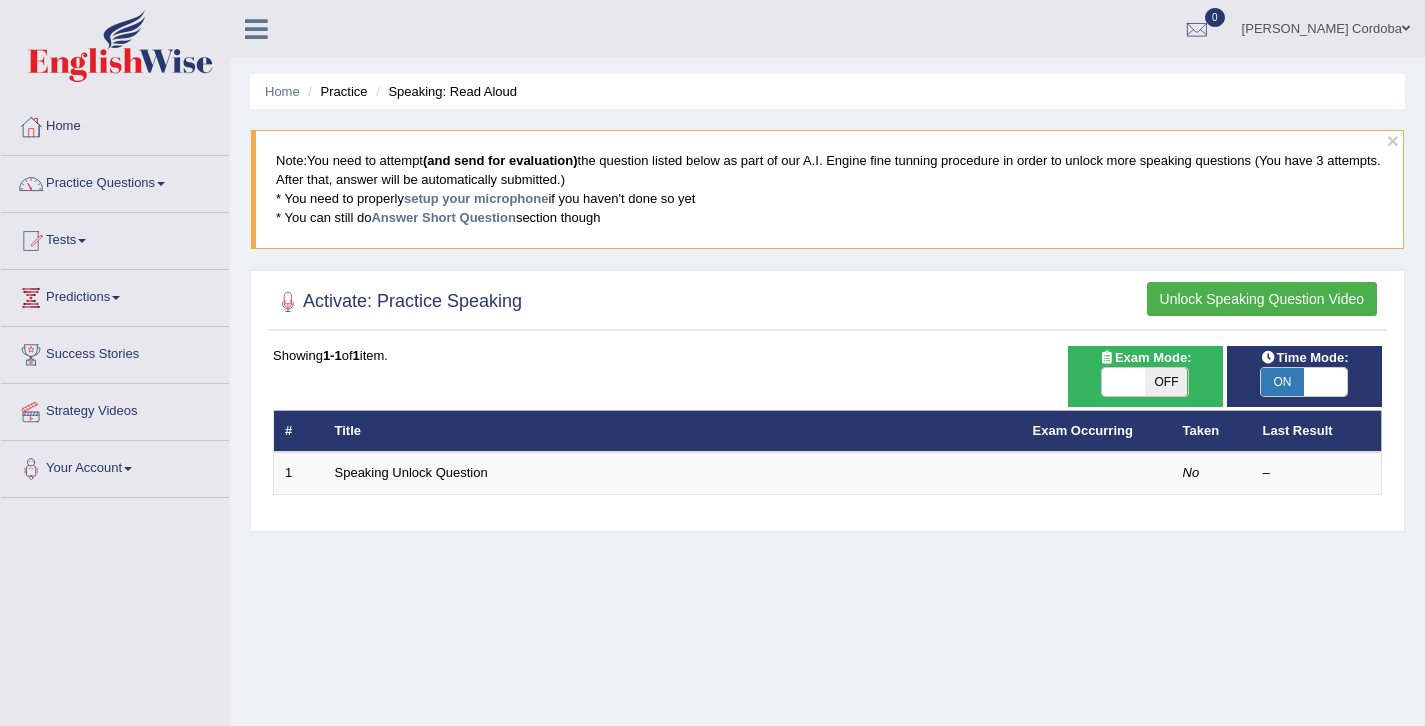 scroll, scrollTop: 0, scrollLeft: 0, axis: both 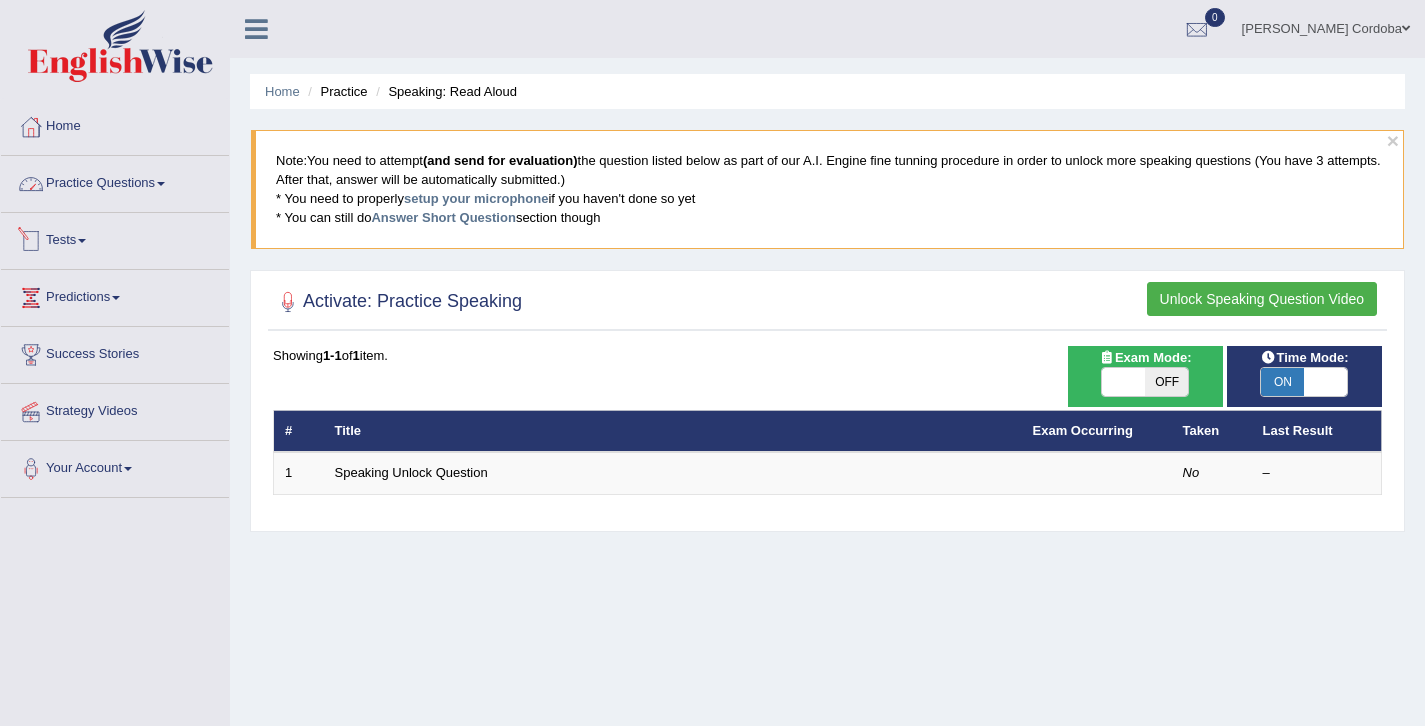 click at bounding box center [161, 184] 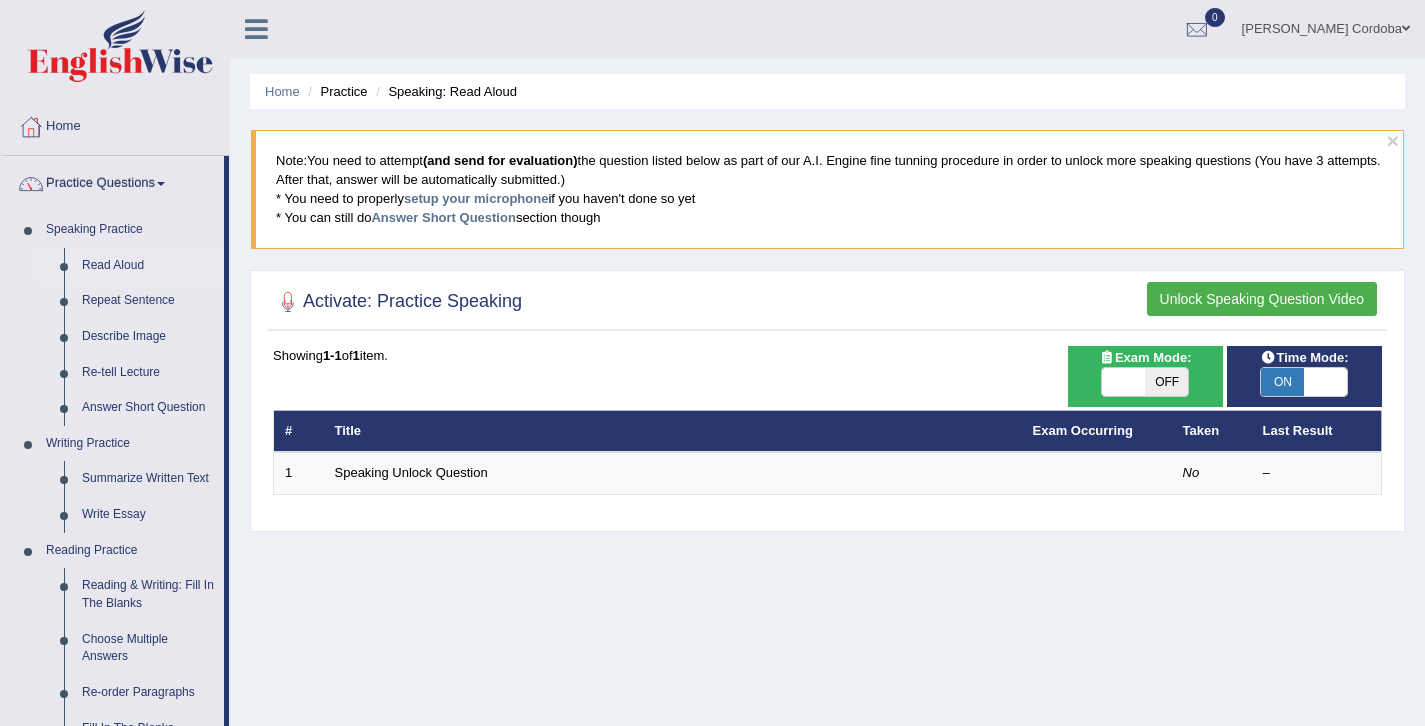 click on "Read Aloud" at bounding box center (148, 266) 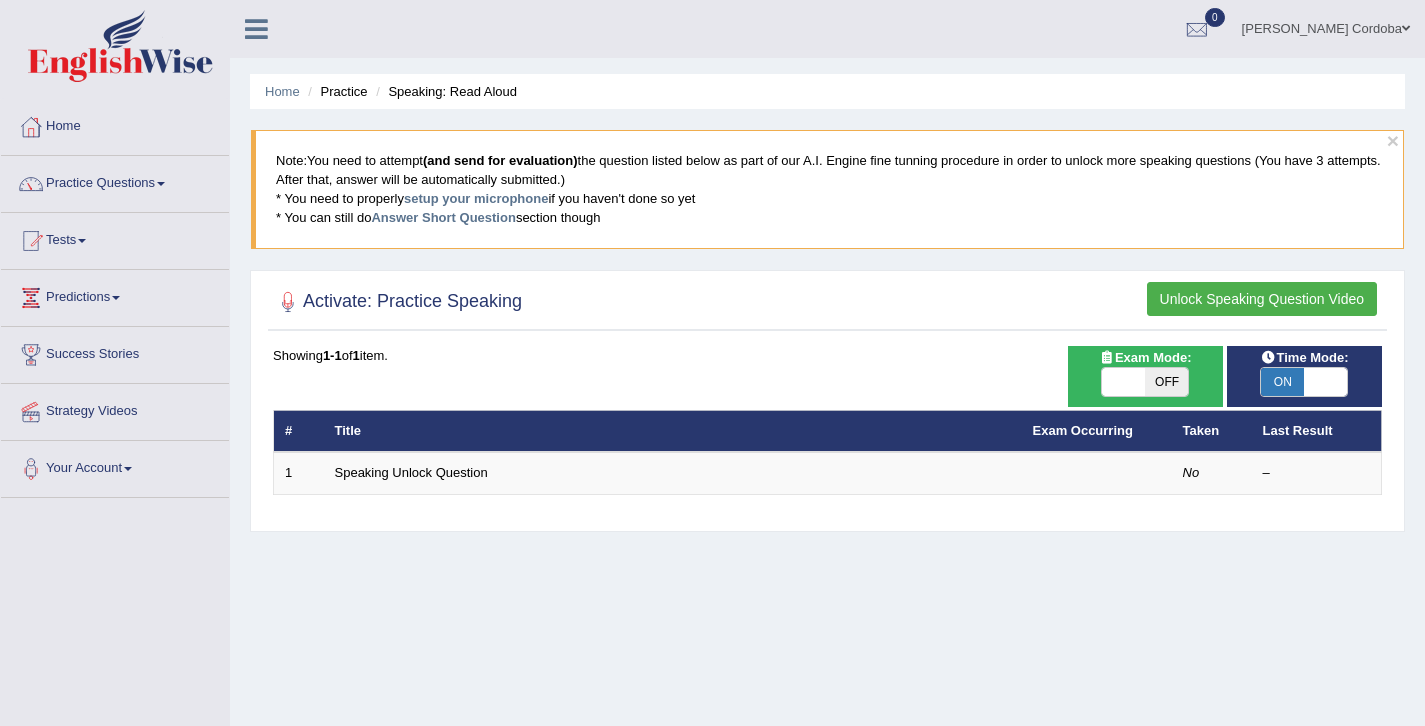 scroll, scrollTop: 0, scrollLeft: 0, axis: both 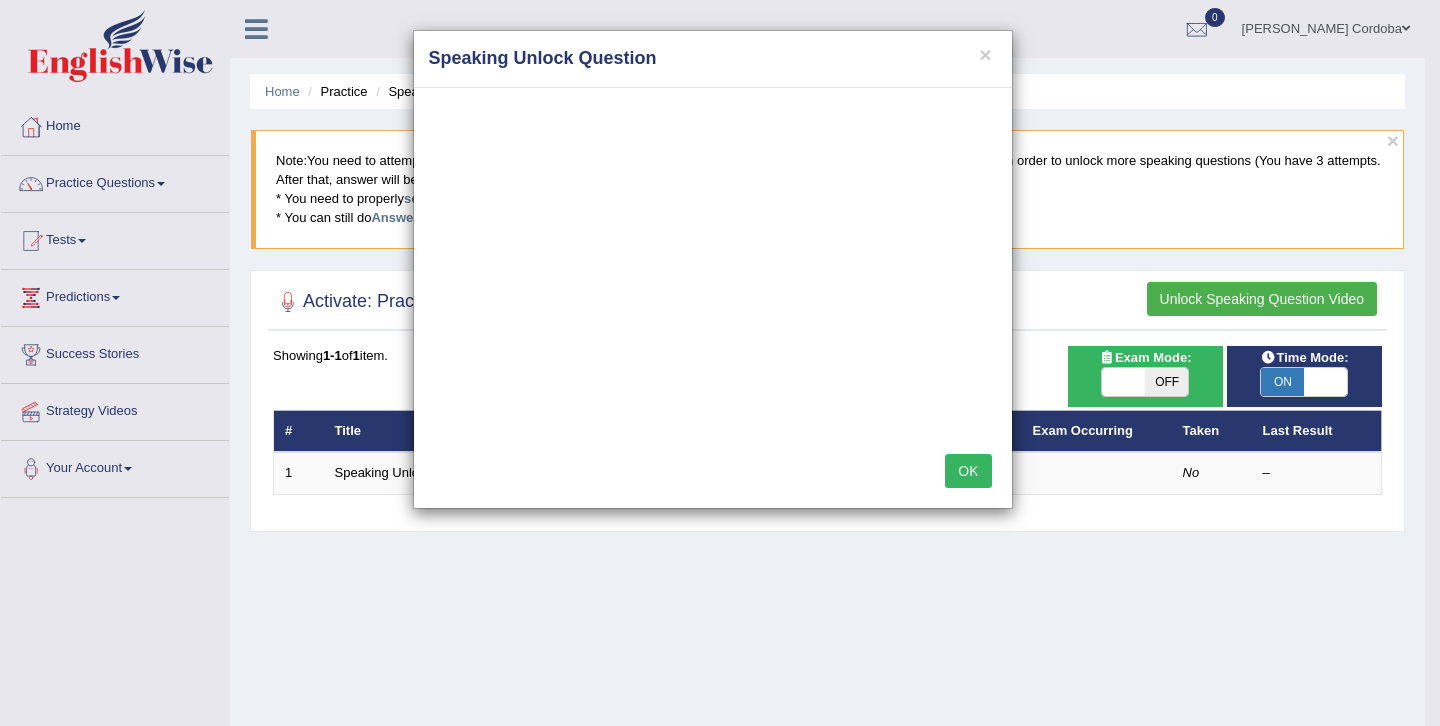 click on "OK" at bounding box center [968, 471] 